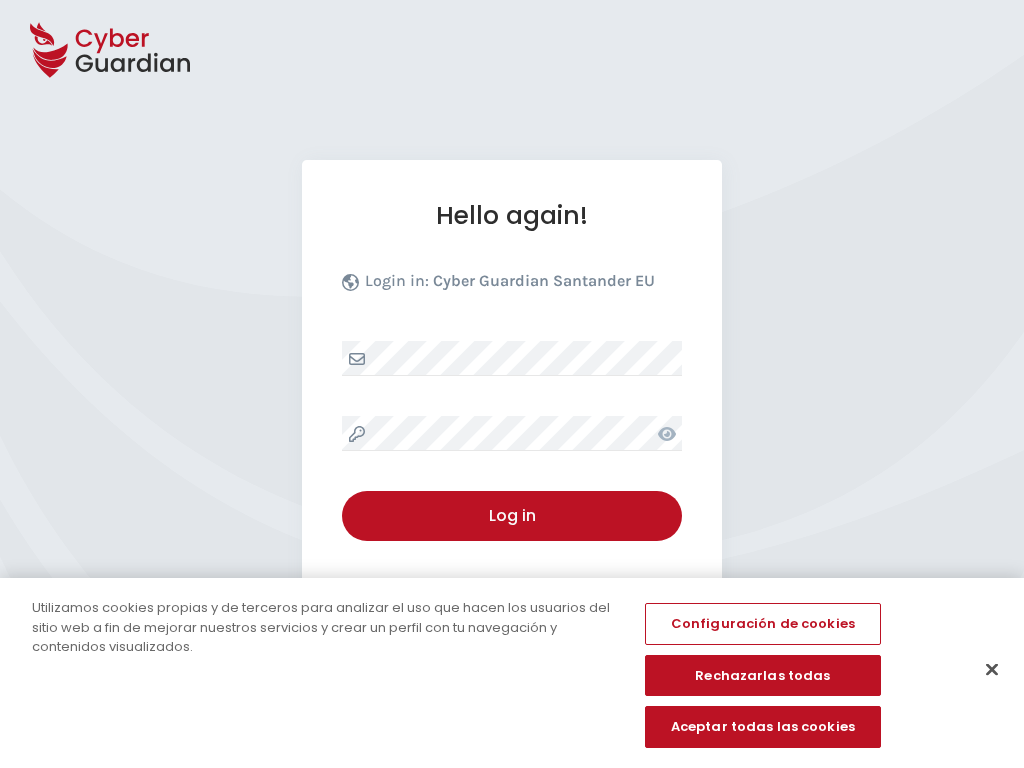 select on "English" 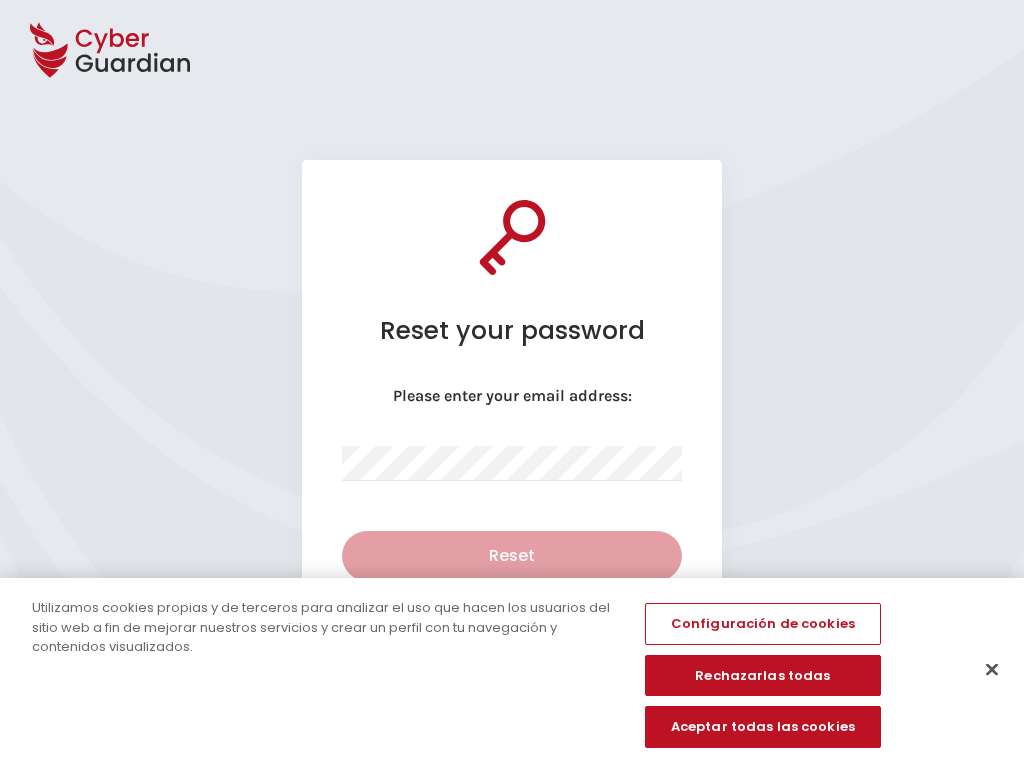 select on "English" 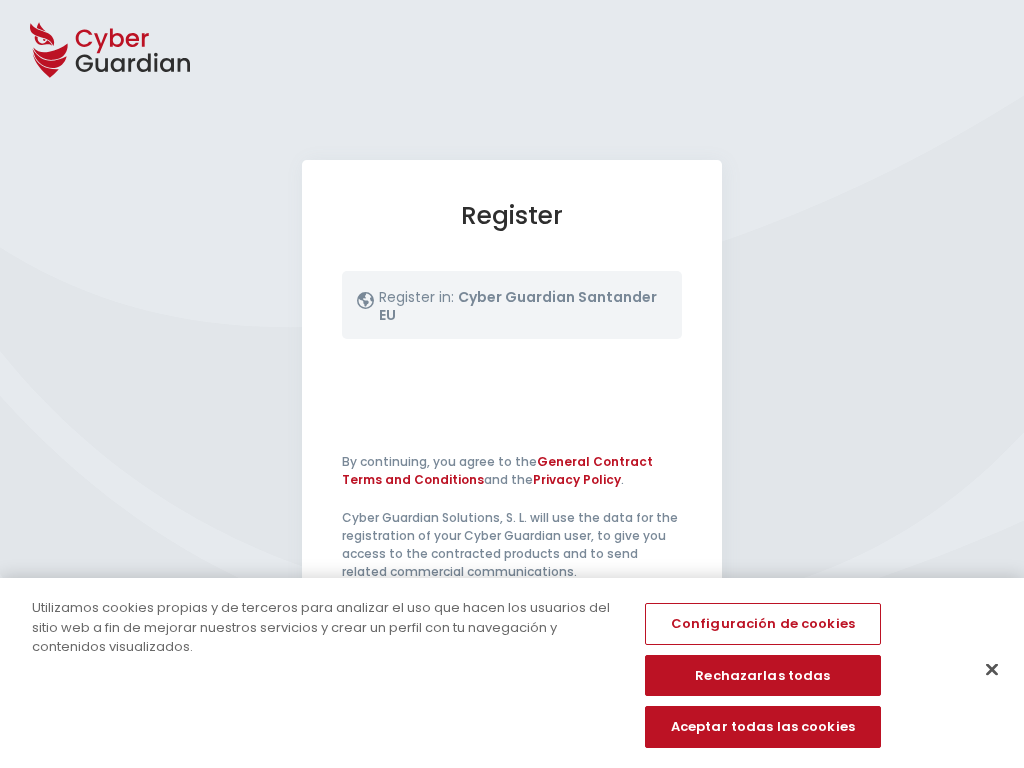 select on "English" 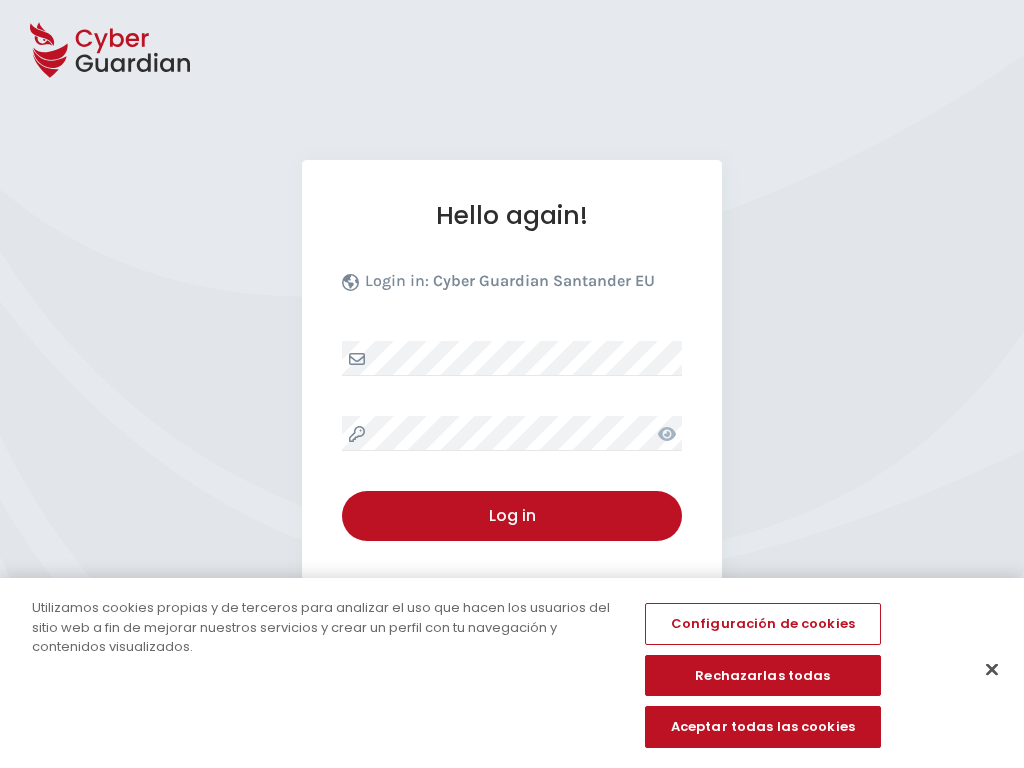 select on "English" 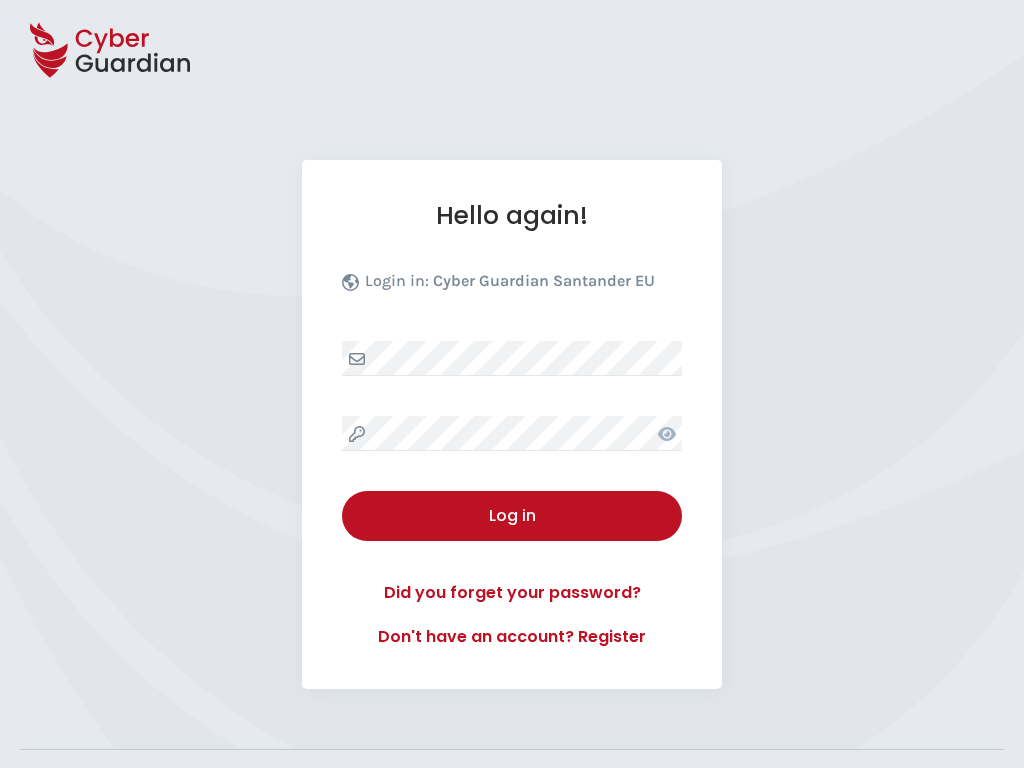 select on "English" 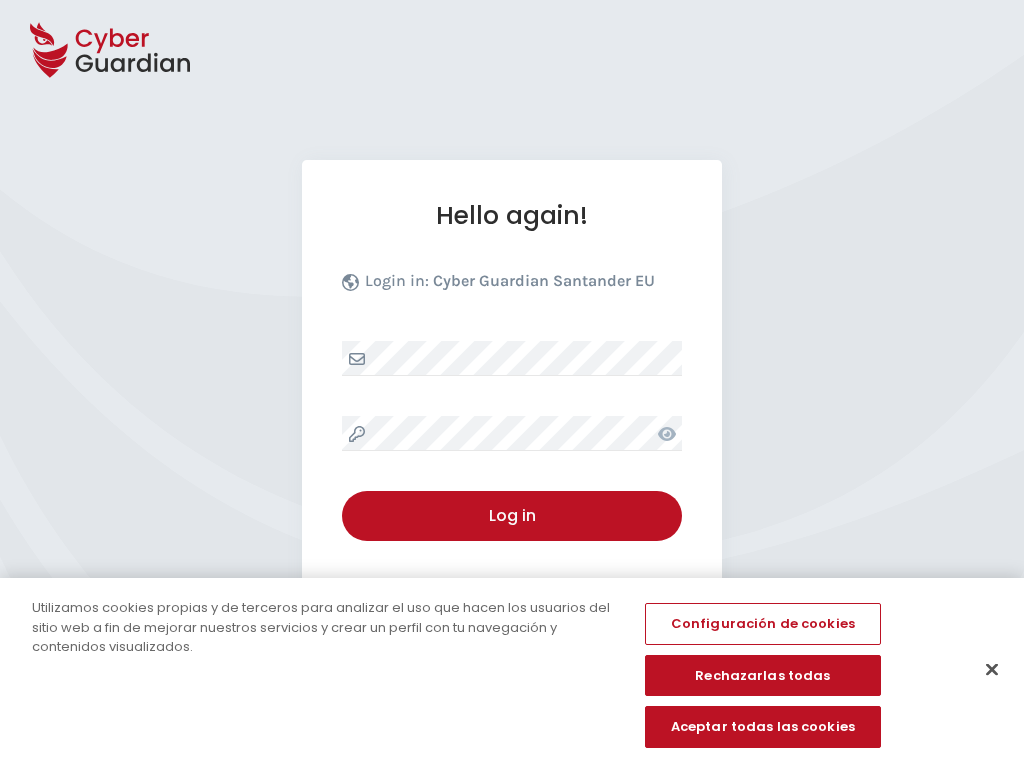select on "English" 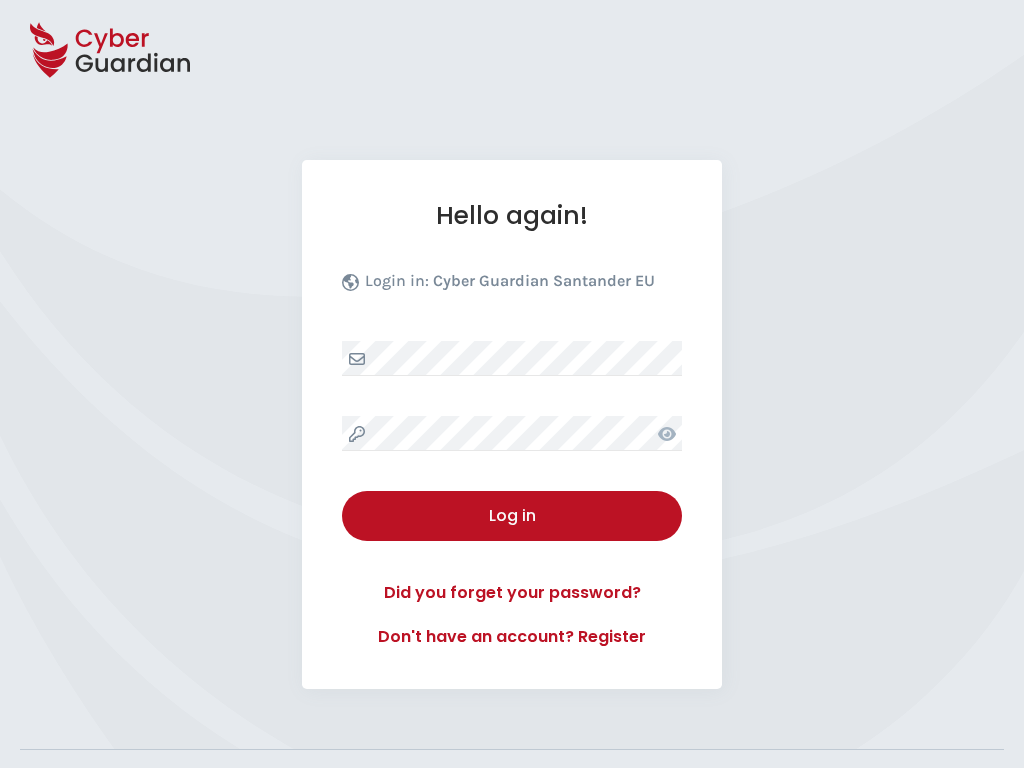 select on "English" 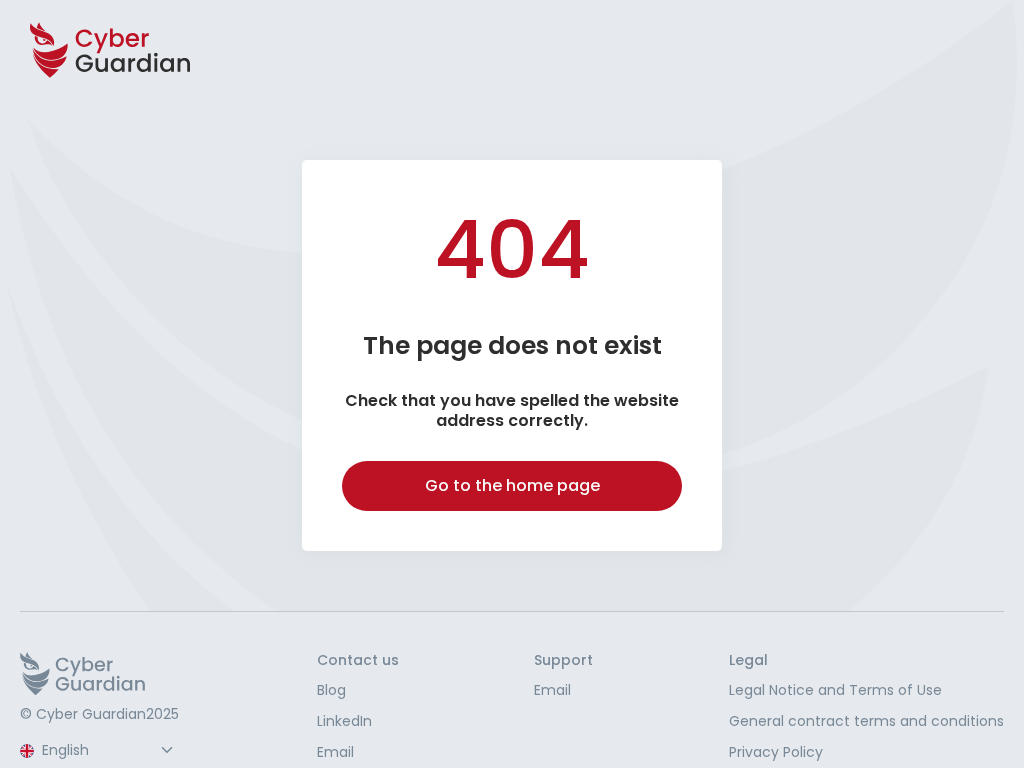 select on "English" 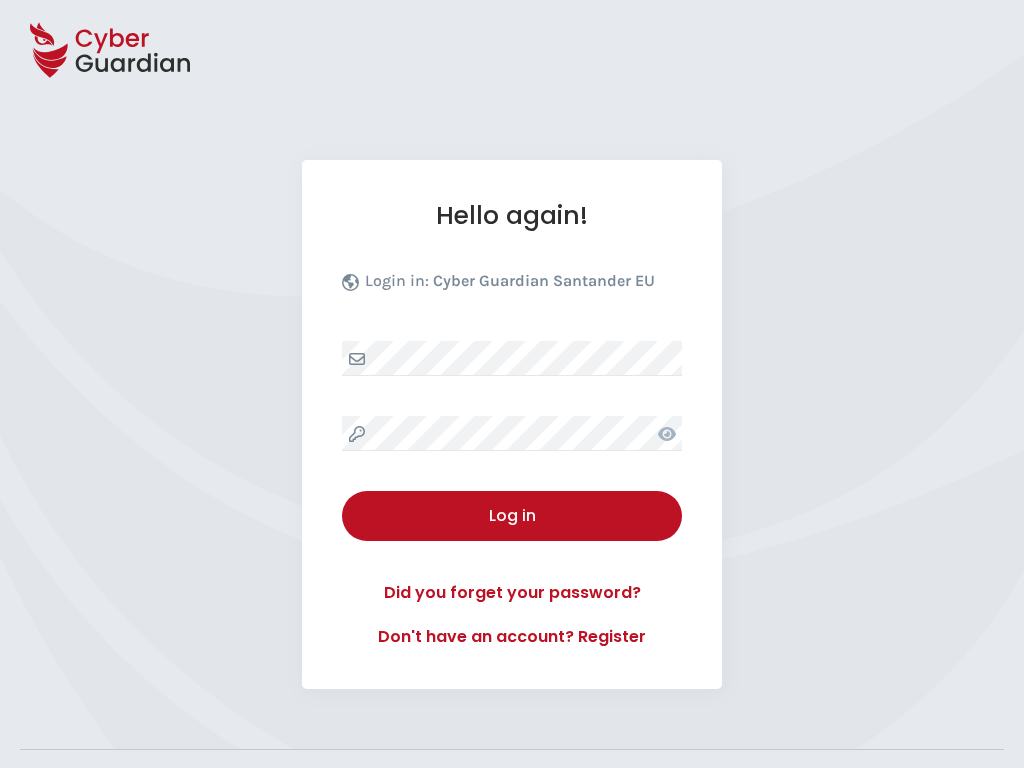select on "English" 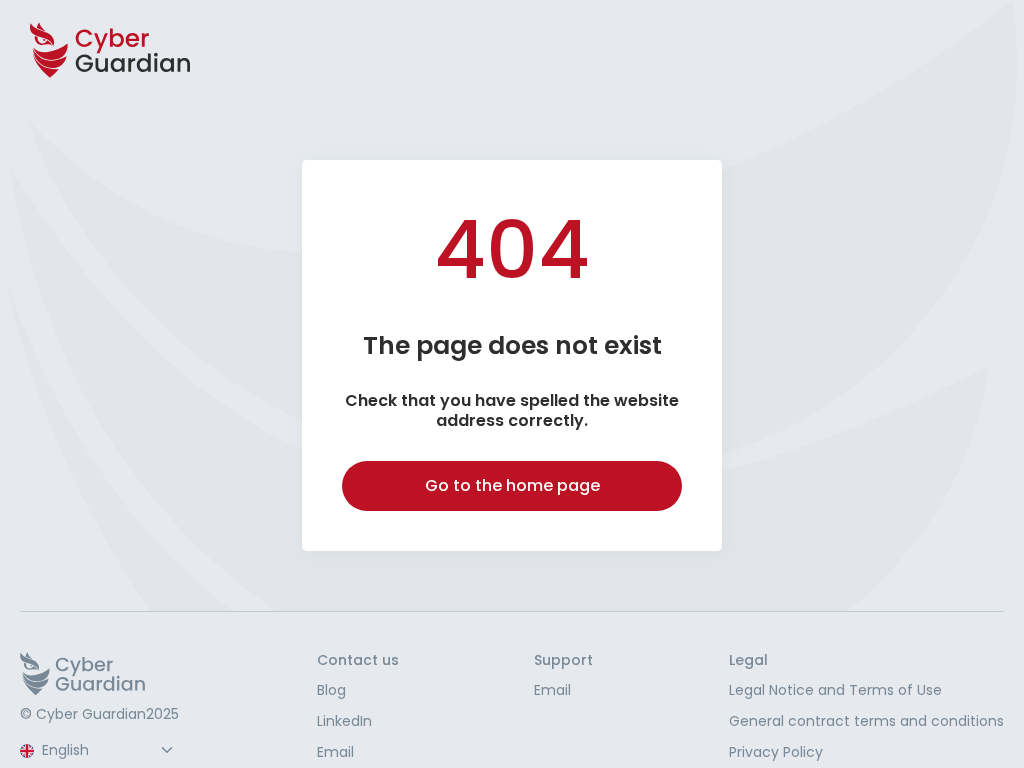 select on "English" 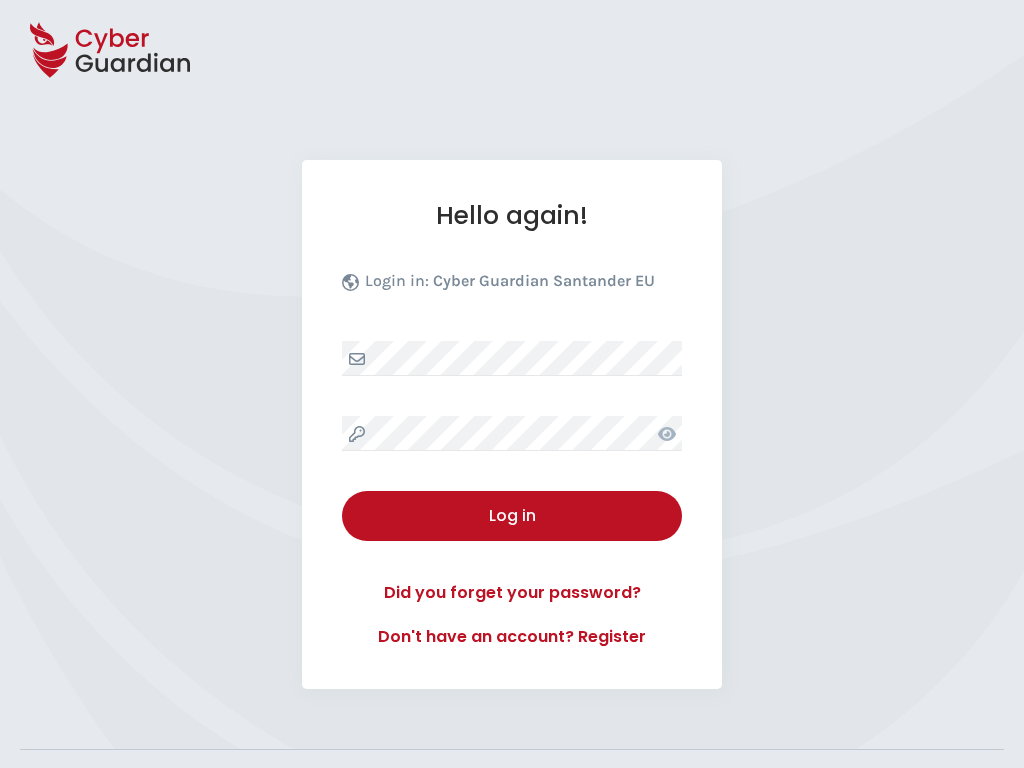 select on "English" 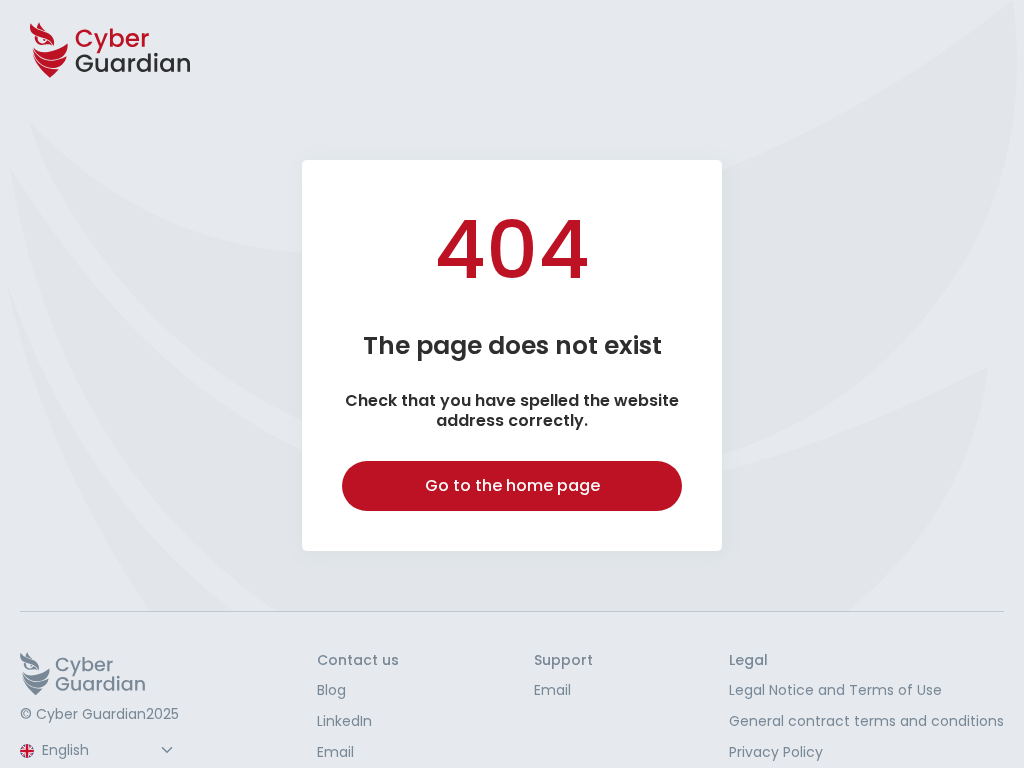 select on "English" 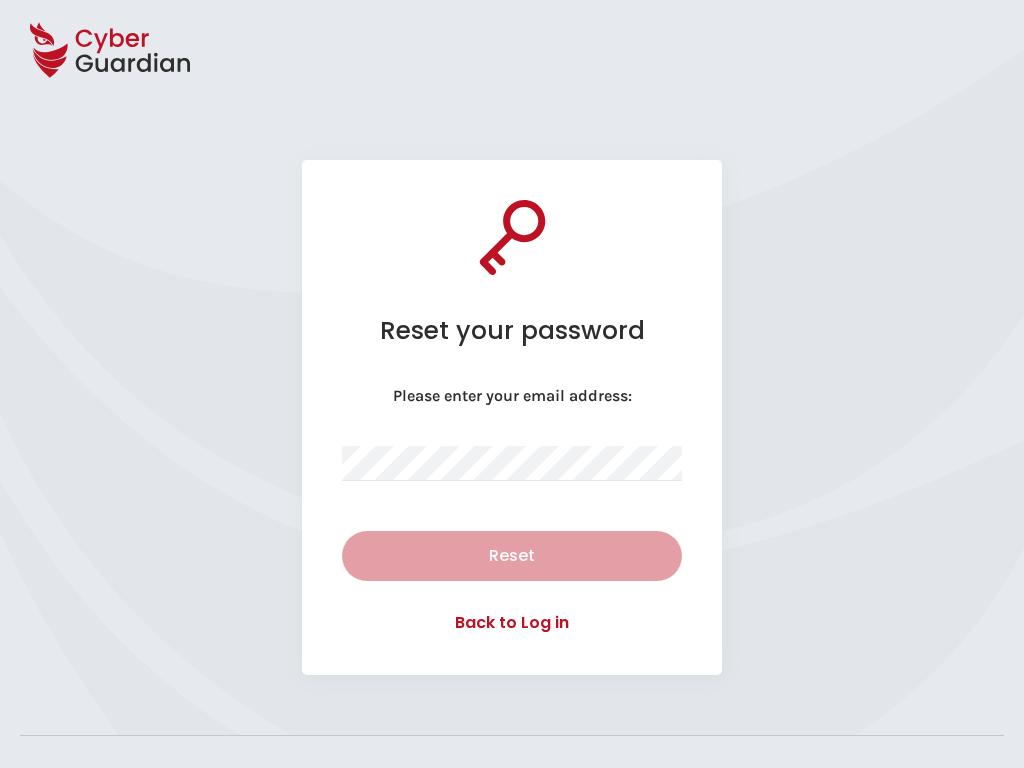 select on "English" 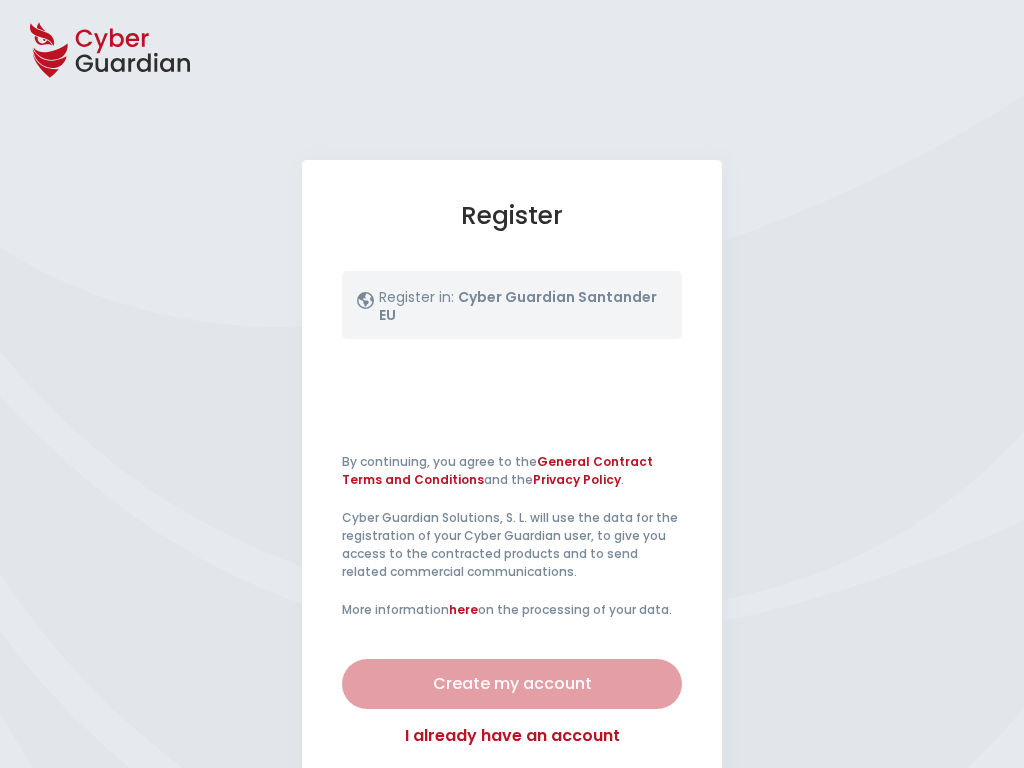 select on "English" 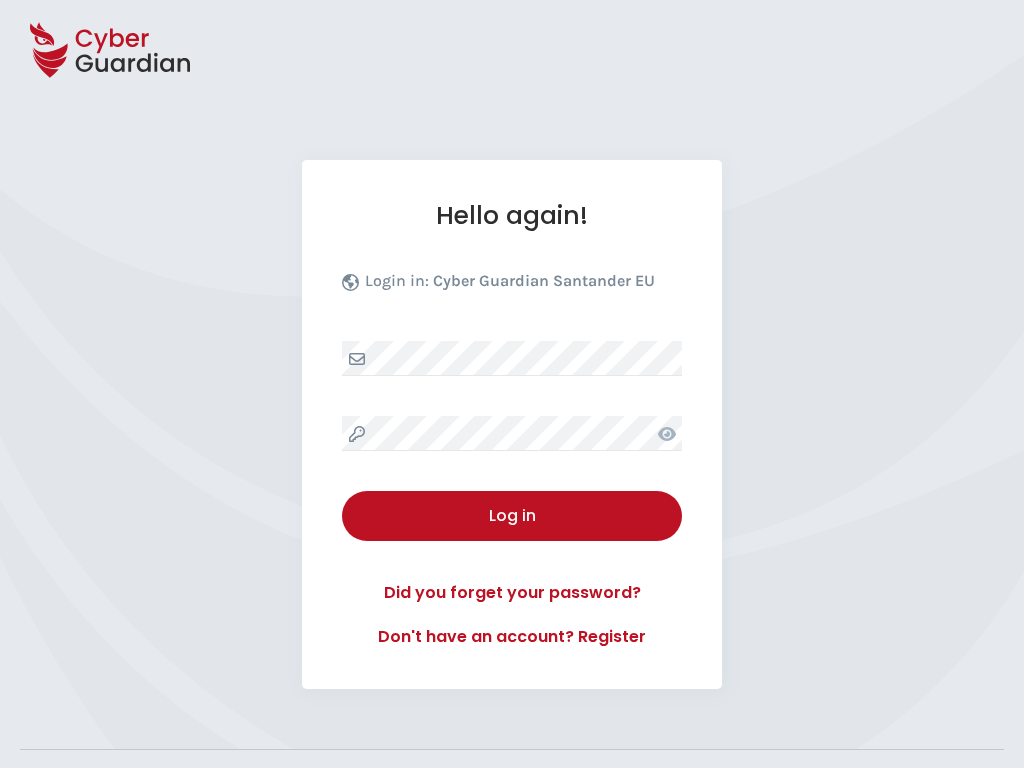 select on "English" 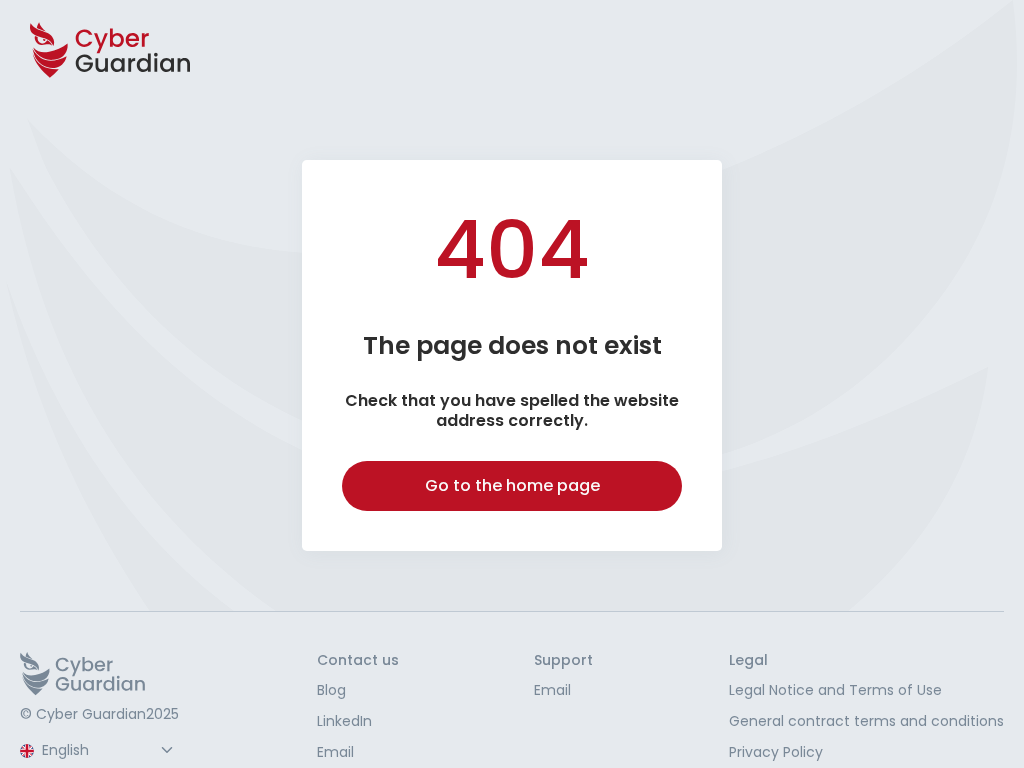 select on "English" 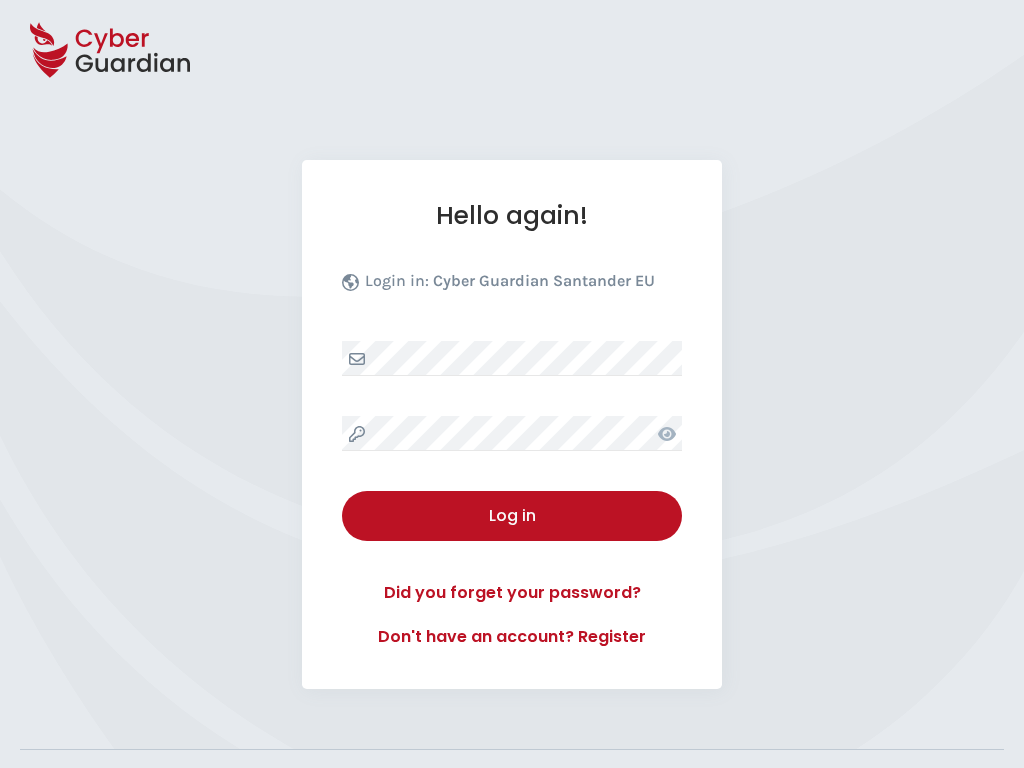 select on "English" 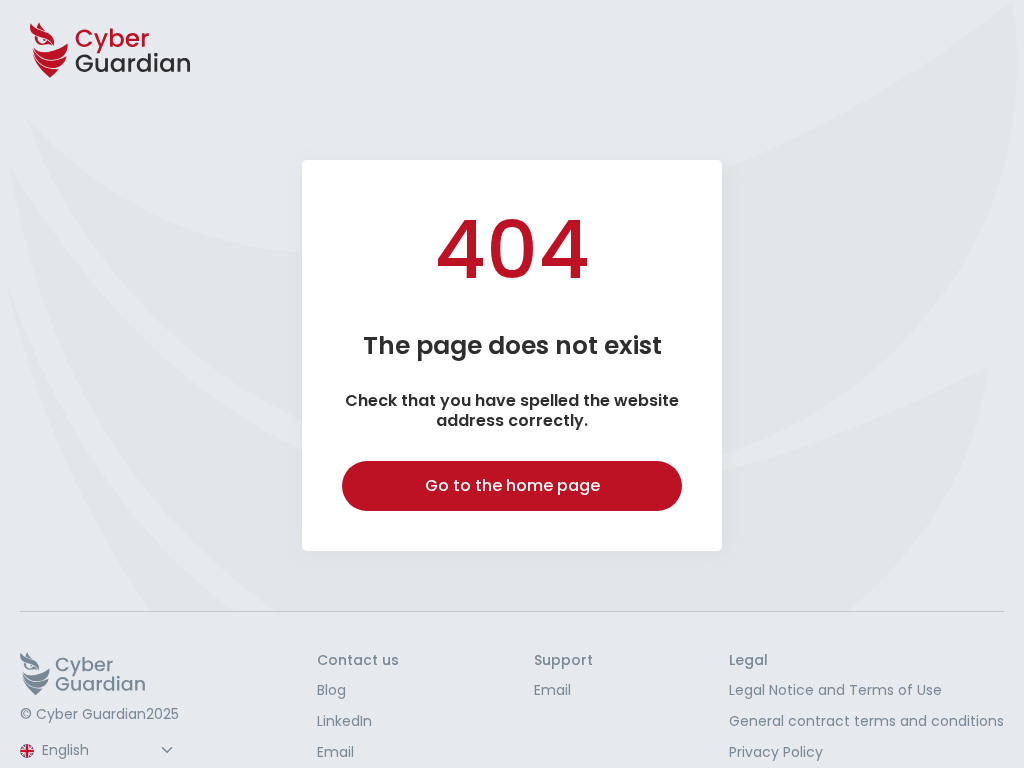 select on "English" 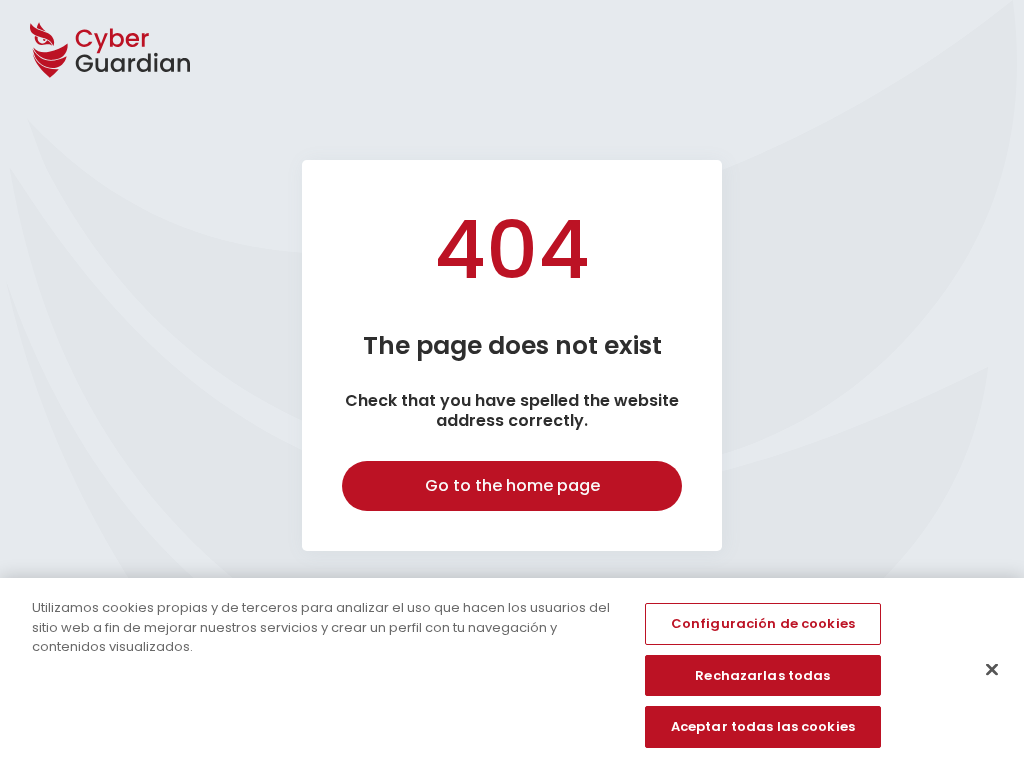 select on "English" 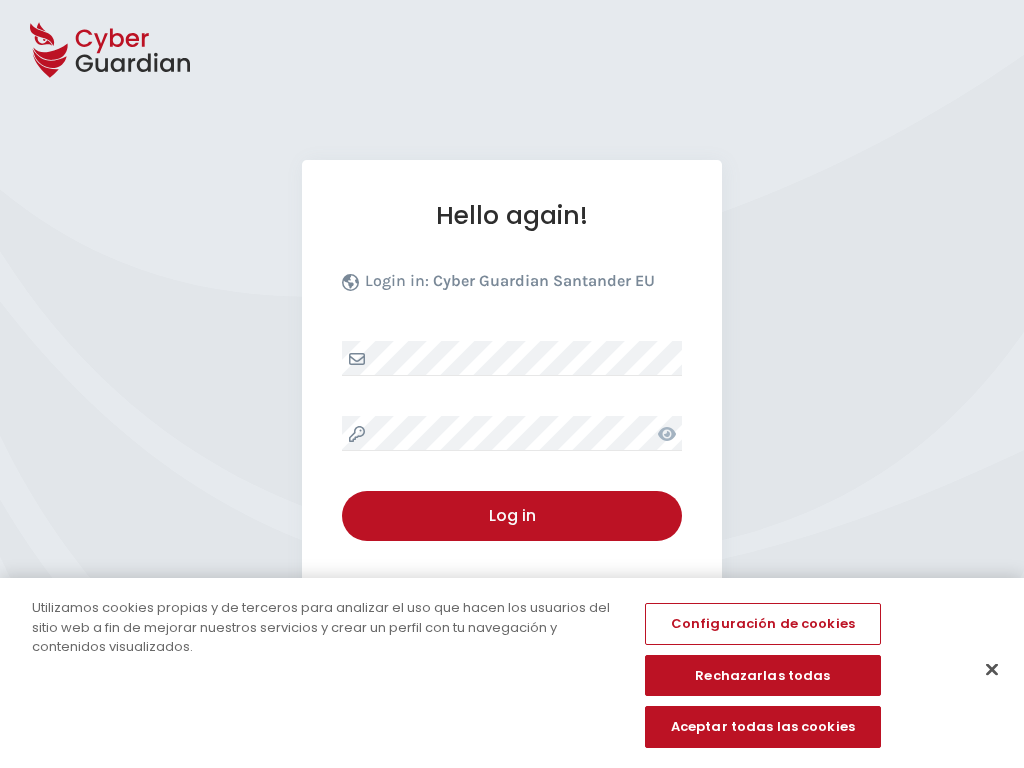 select on "English" 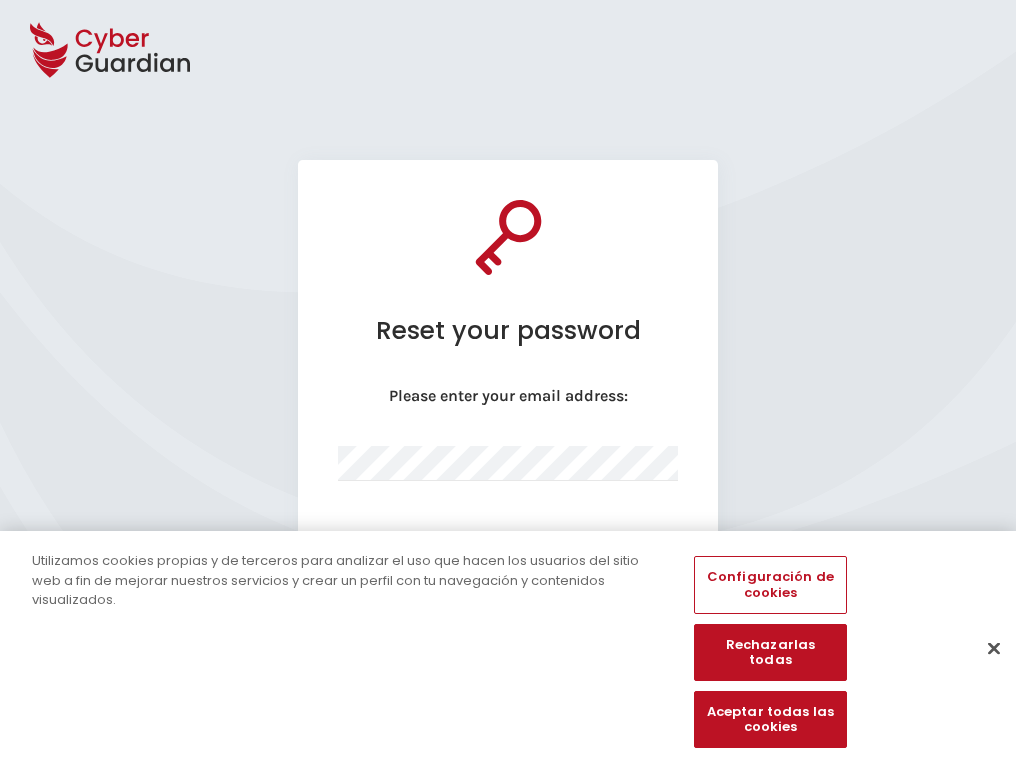select on "English" 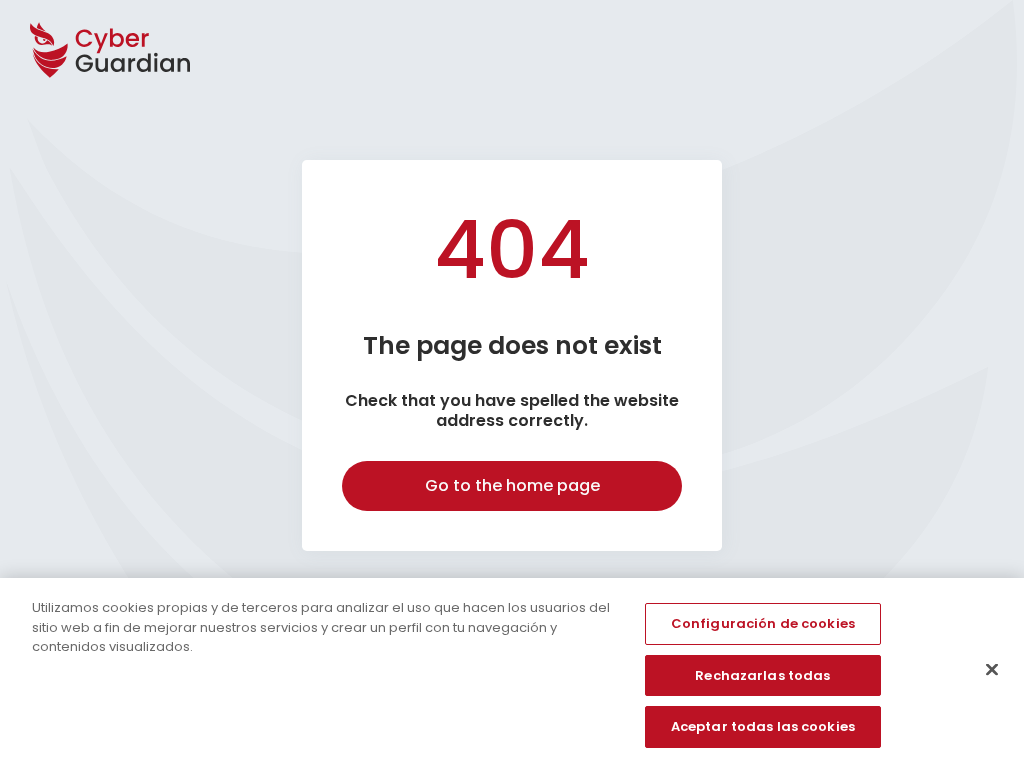 select on "English" 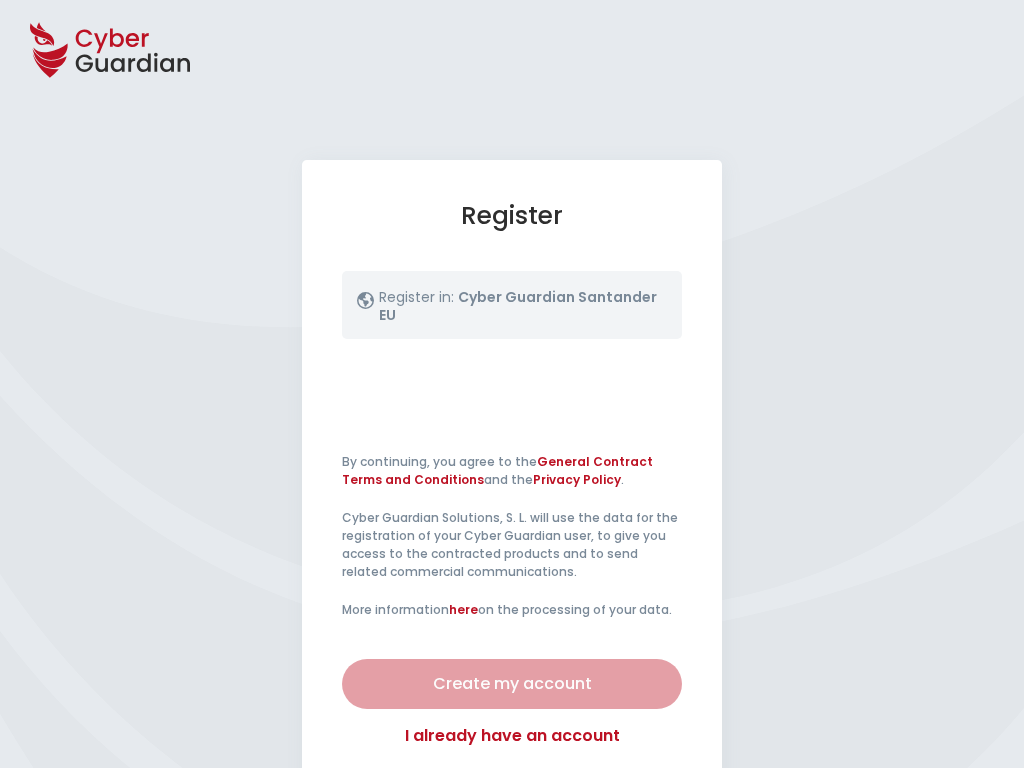 select on "English" 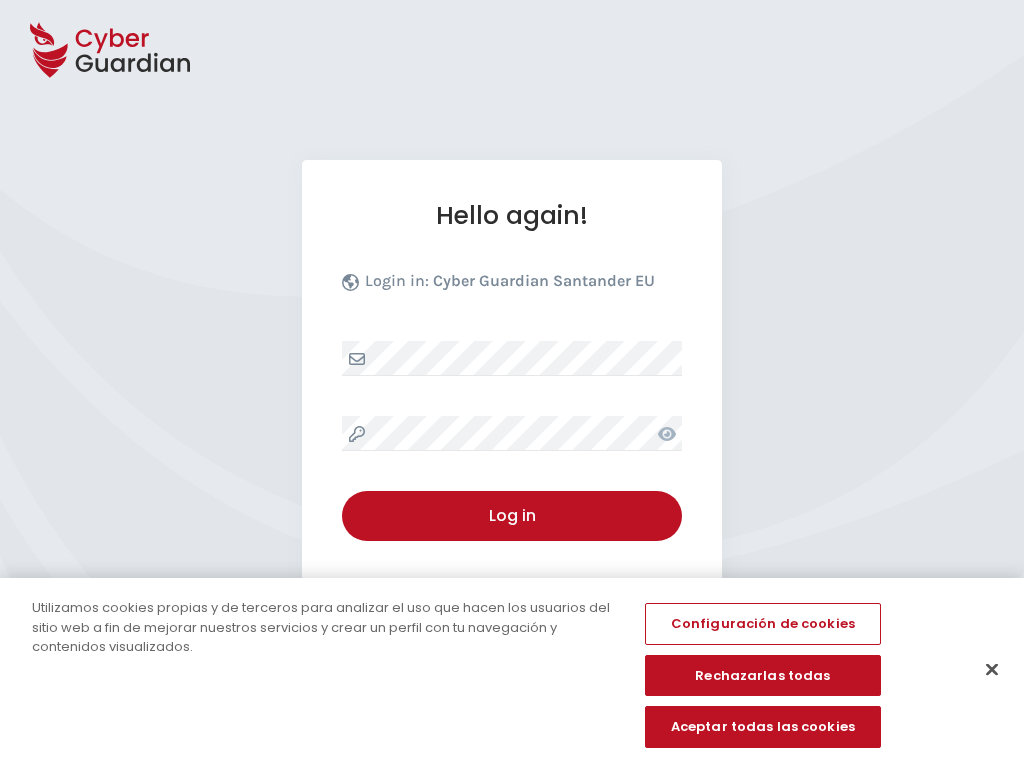 select on "English" 